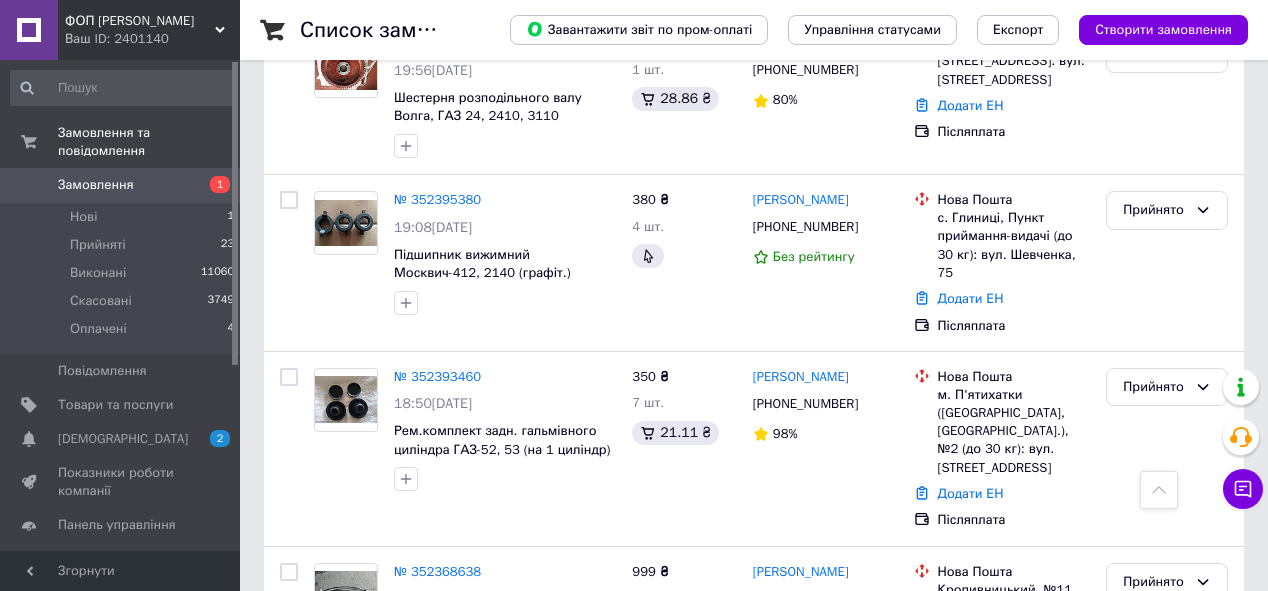 scroll, scrollTop: 400, scrollLeft: 0, axis: vertical 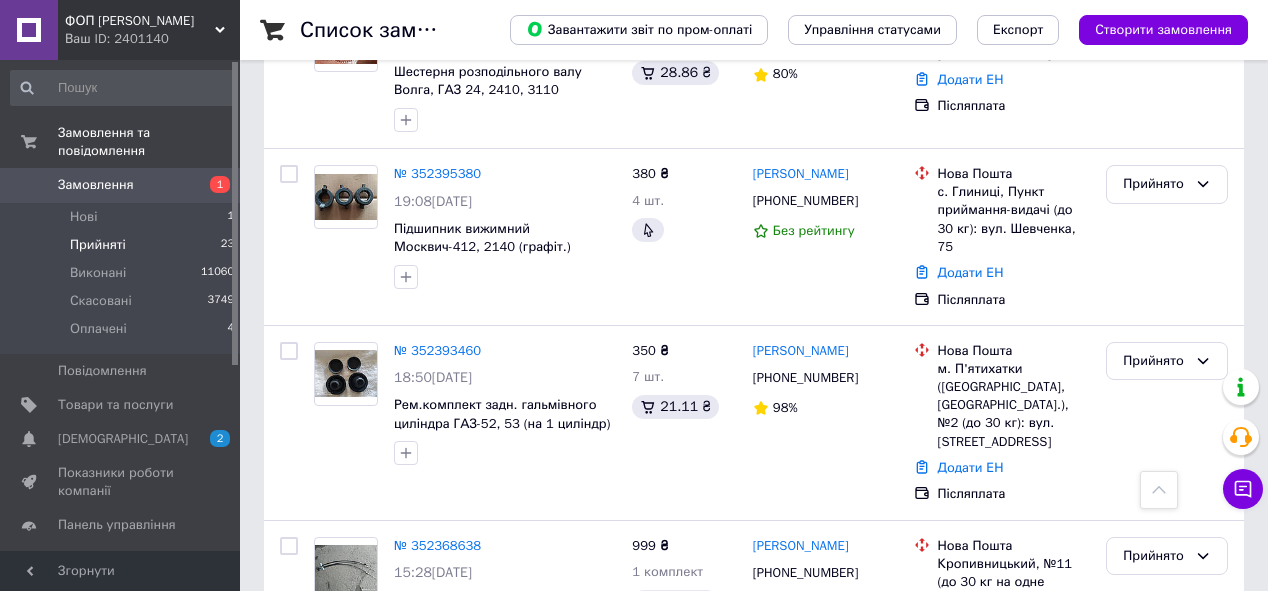 click on "Прийняті" at bounding box center (98, 245) 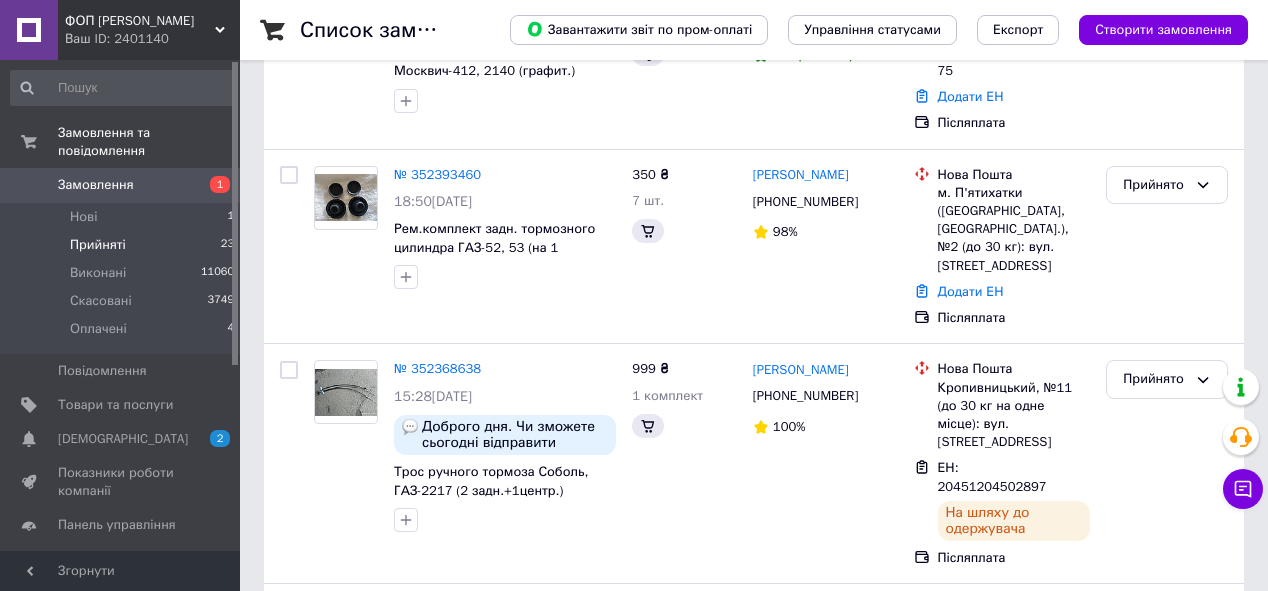 scroll, scrollTop: 0, scrollLeft: 0, axis: both 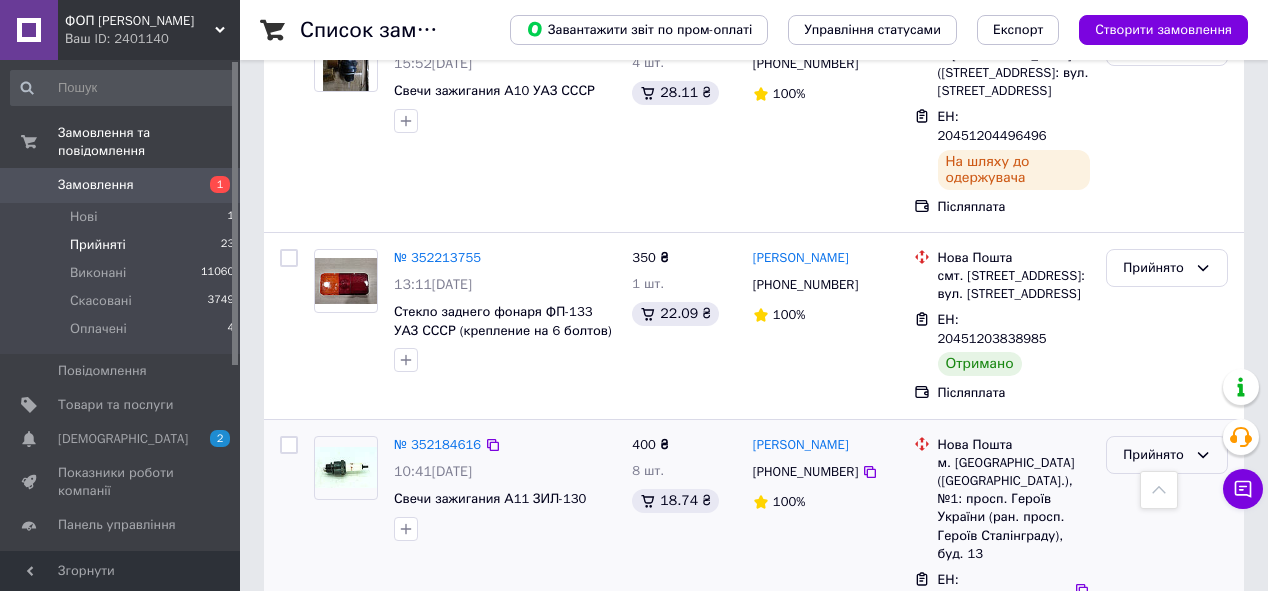 click on "Прийнято" at bounding box center [1155, 455] 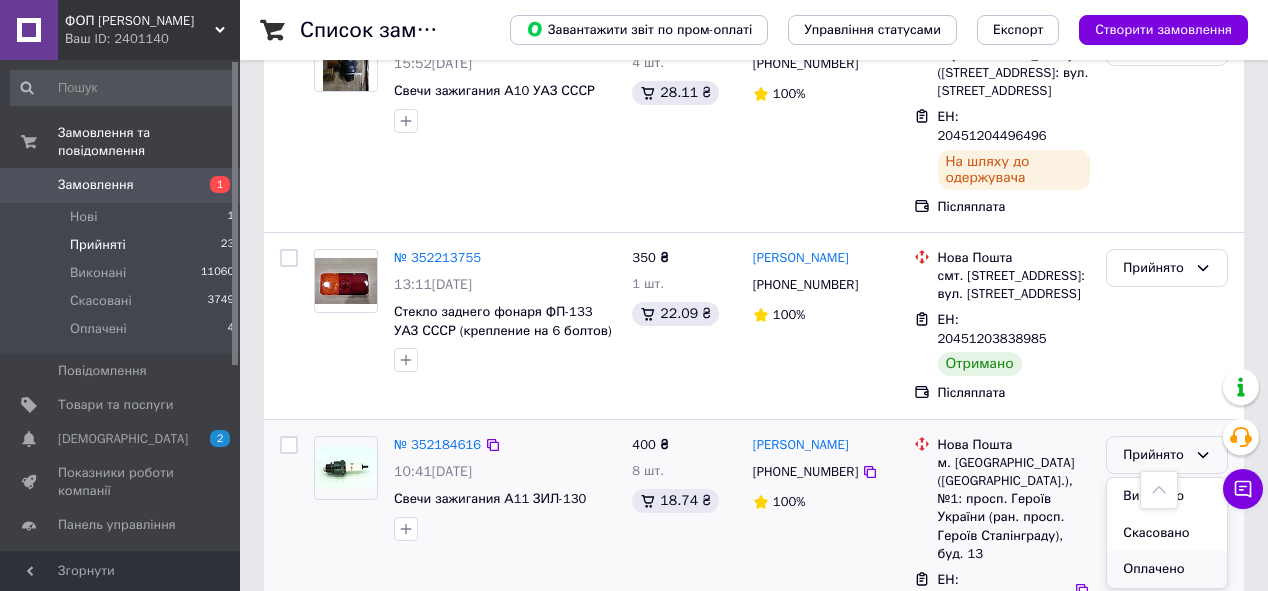 click on "Оплачено" at bounding box center [1167, 569] 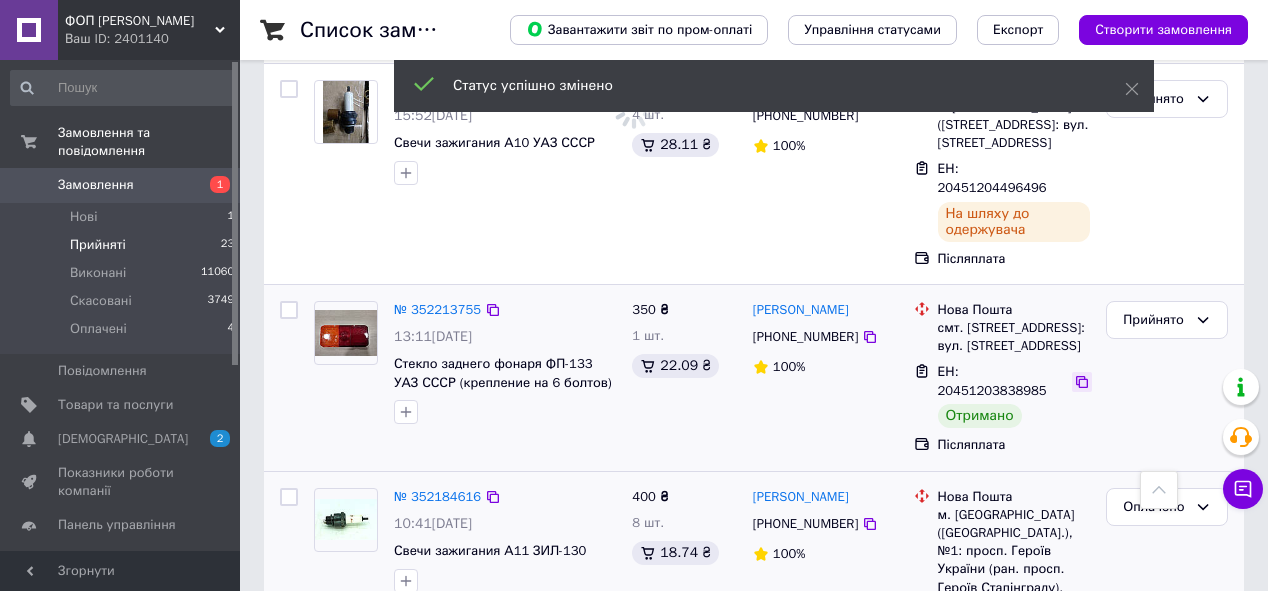scroll, scrollTop: 1934, scrollLeft: 0, axis: vertical 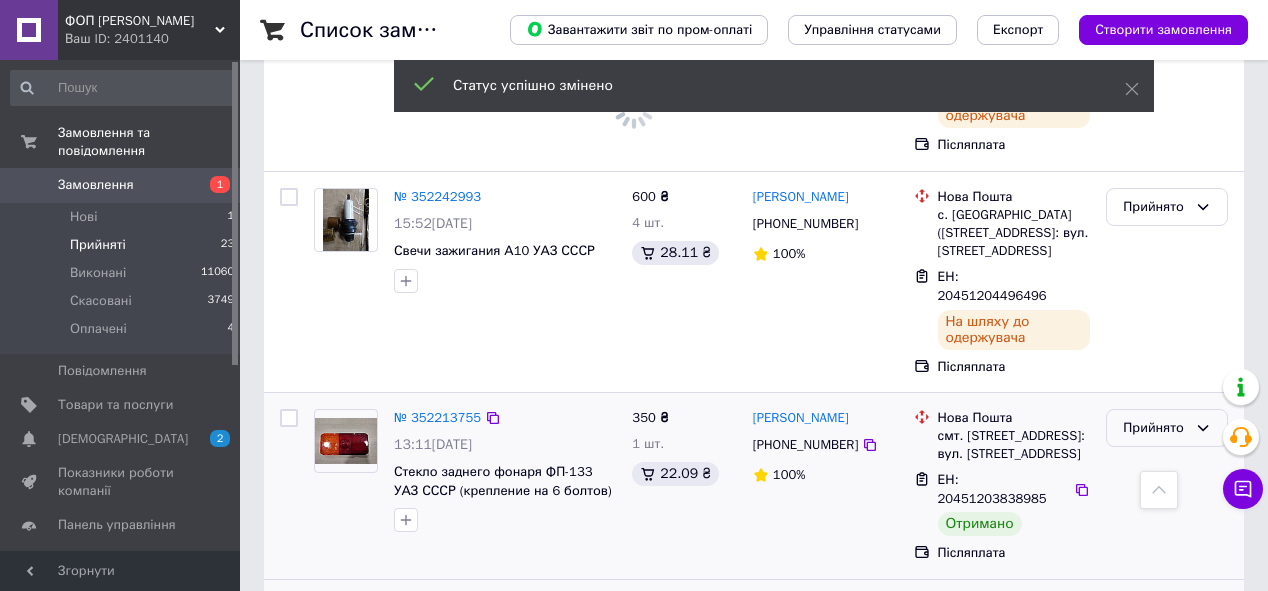 click on "Прийнято" at bounding box center (1155, 428) 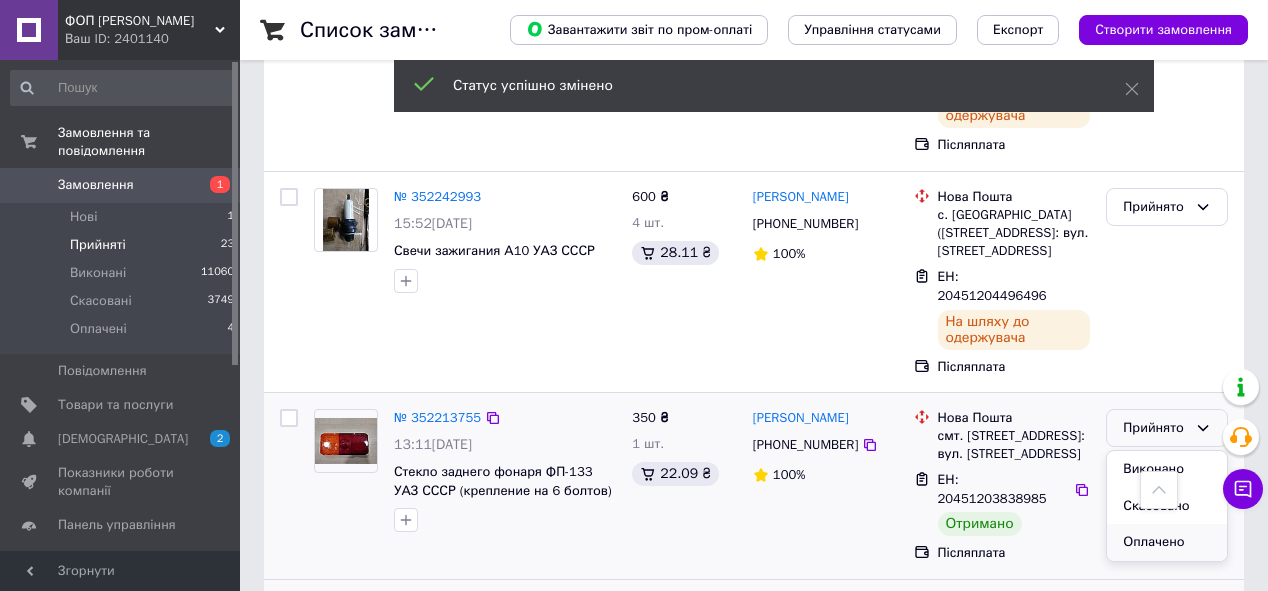 click on "Оплачено" at bounding box center [1167, 542] 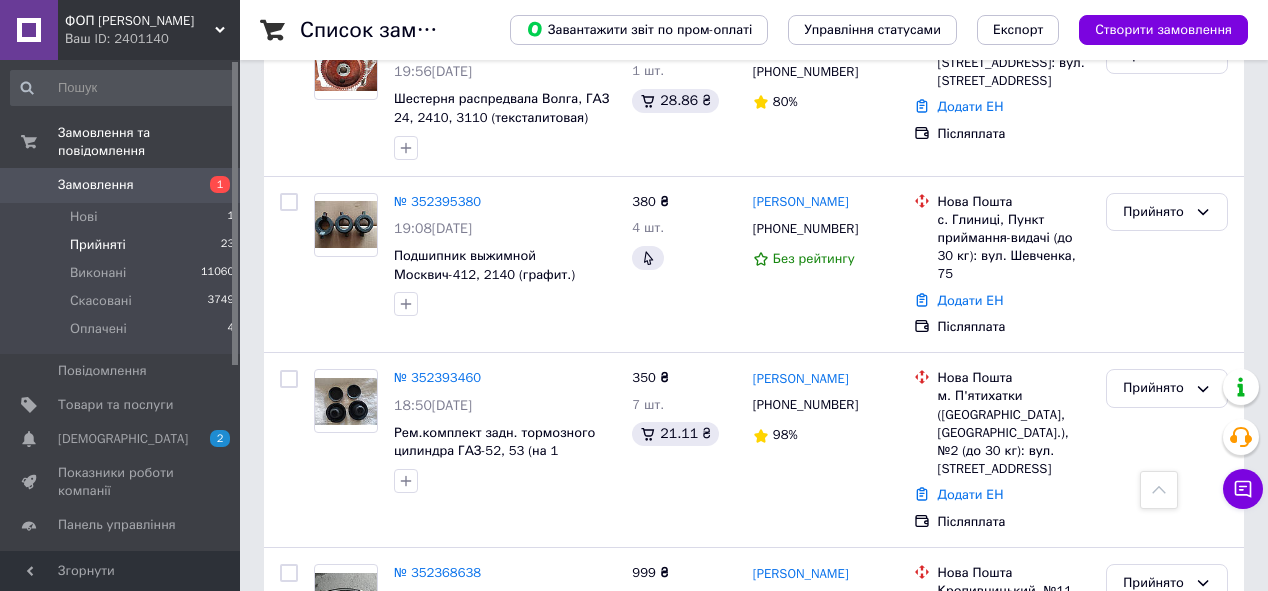 scroll, scrollTop: 332, scrollLeft: 0, axis: vertical 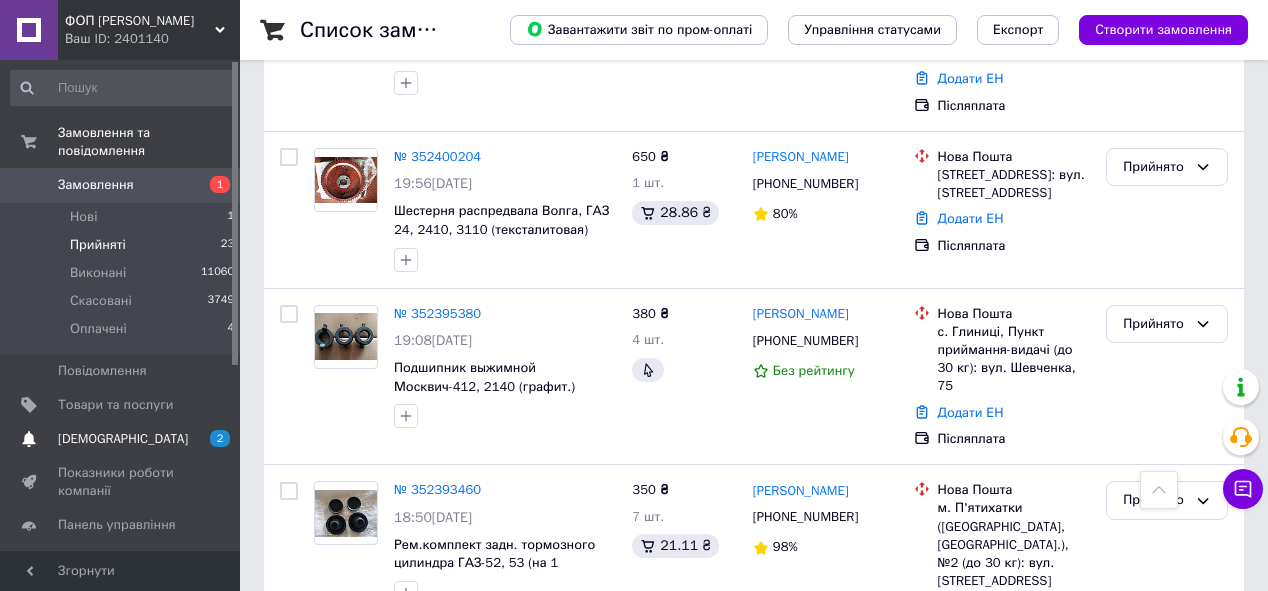 click on "[DEMOGRAPHIC_DATA]" at bounding box center [121, 439] 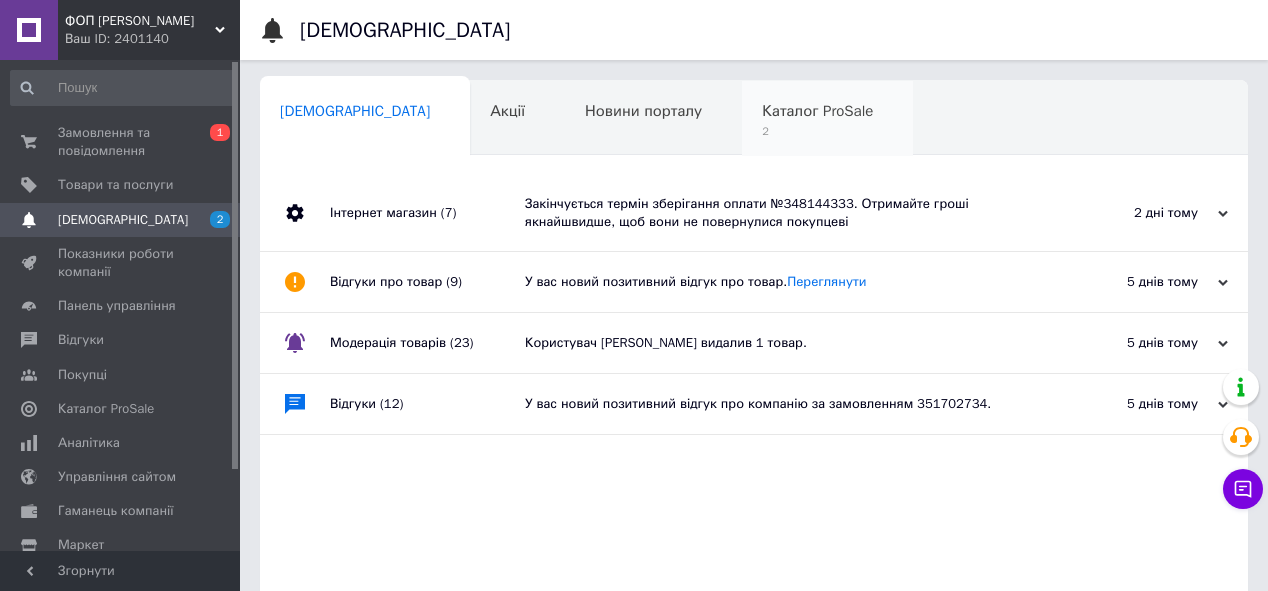 click on "Каталог ProSale" at bounding box center [817, 111] 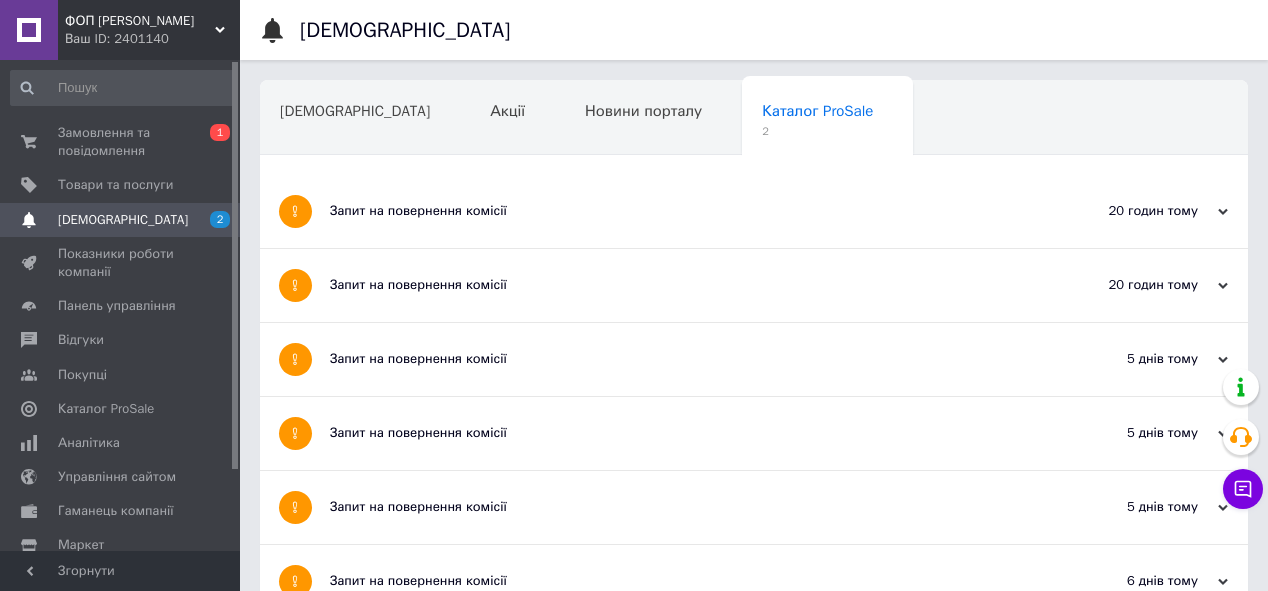click on "Запит на повернення комісії" at bounding box center (679, 211) 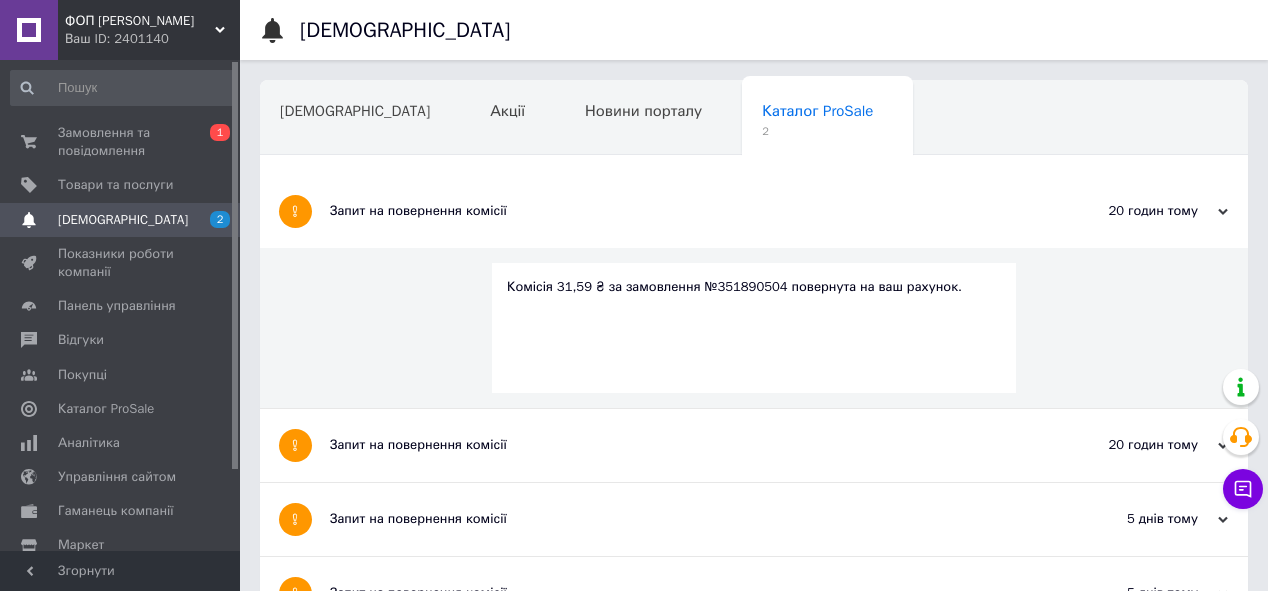 click on "Запит на повернення комісії" at bounding box center (679, 211) 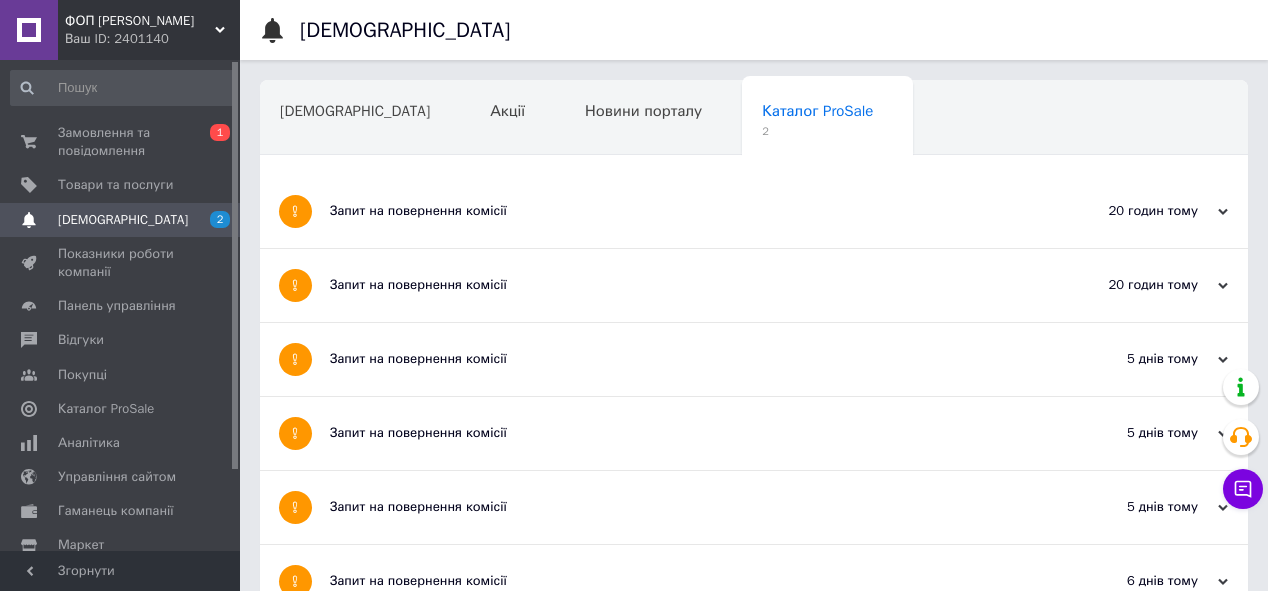 click on "Запит на повернення комісії" at bounding box center (679, 285) 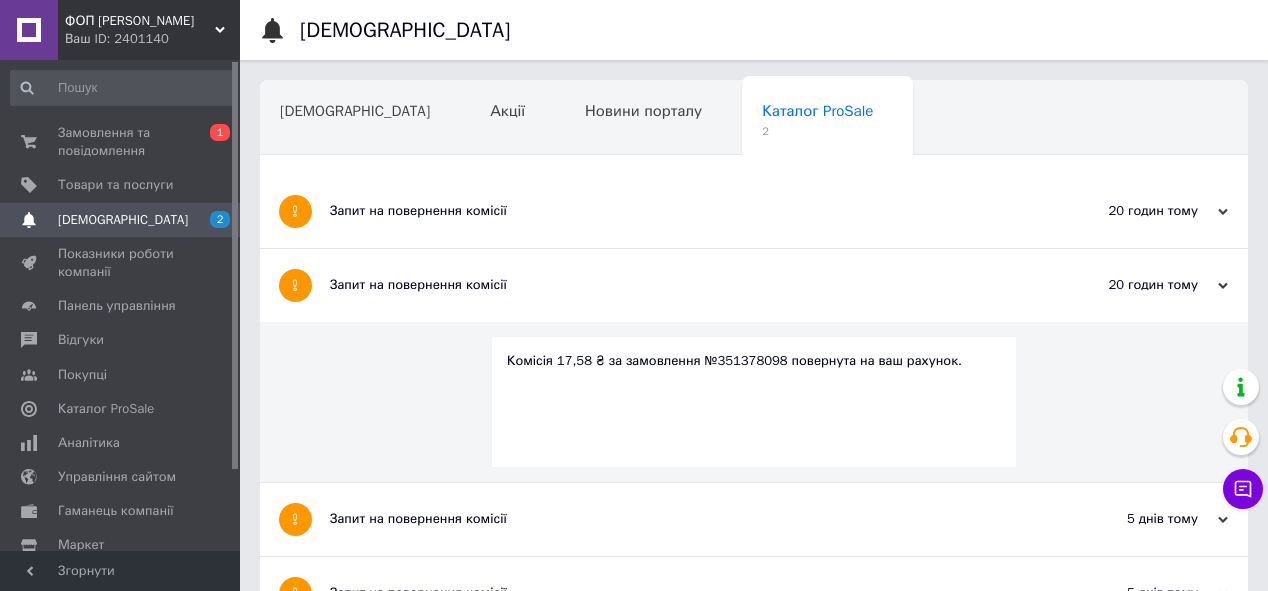 click on "Запит на повернення комісії" at bounding box center [679, 285] 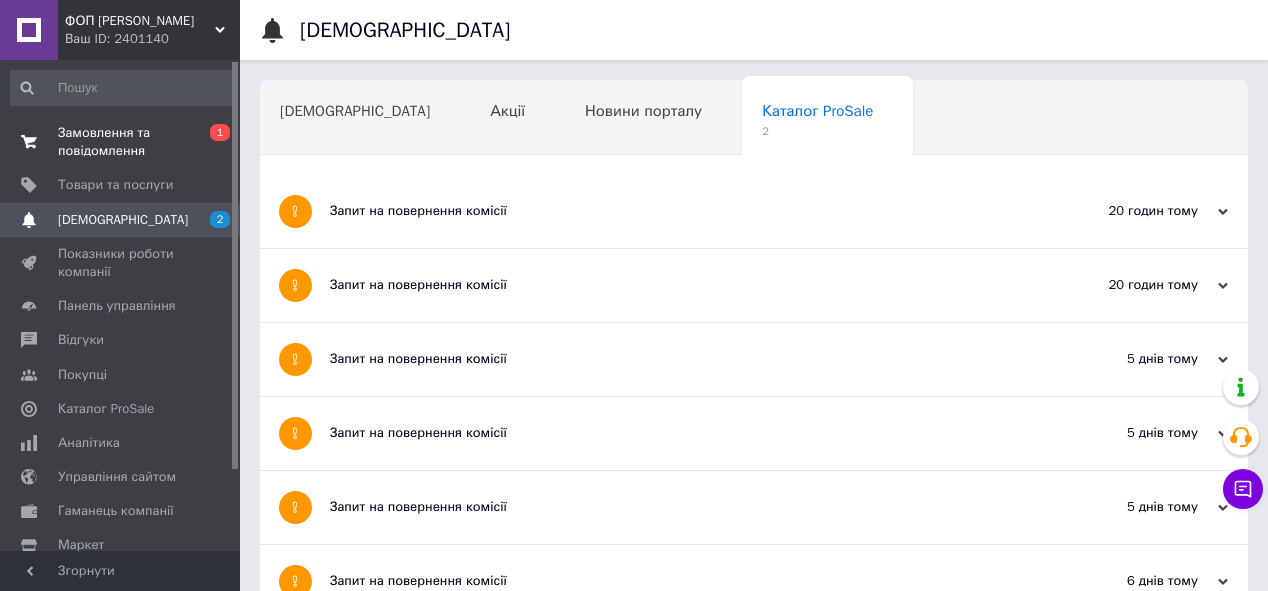 click on "Замовлення та повідомлення" at bounding box center (121, 142) 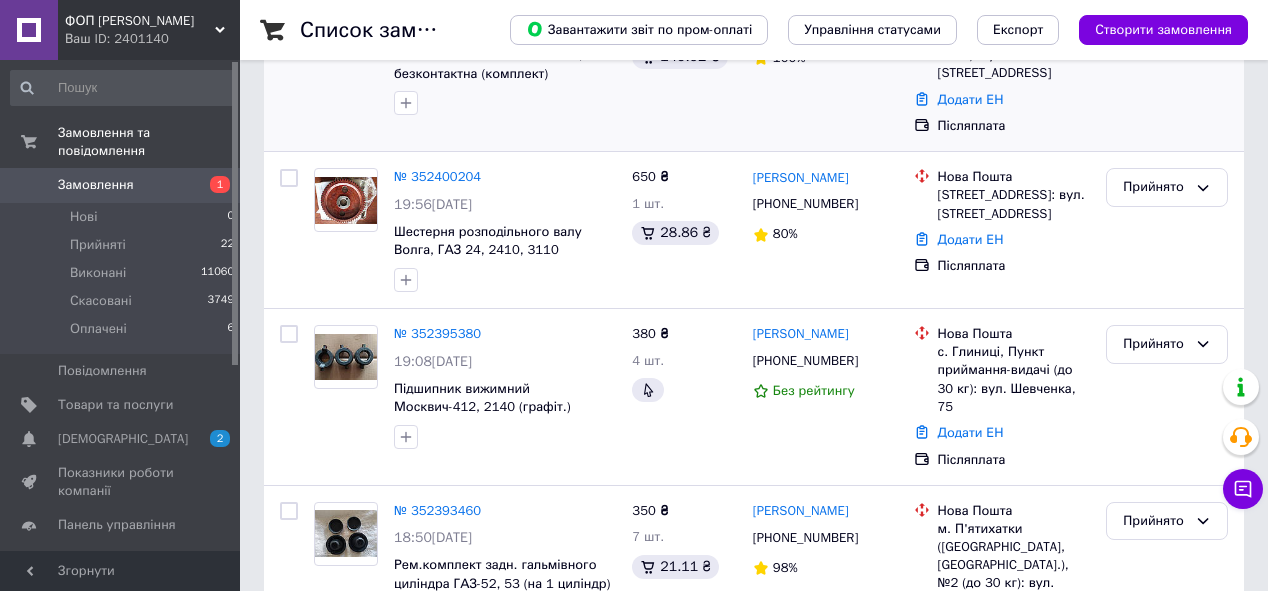 scroll, scrollTop: 320, scrollLeft: 0, axis: vertical 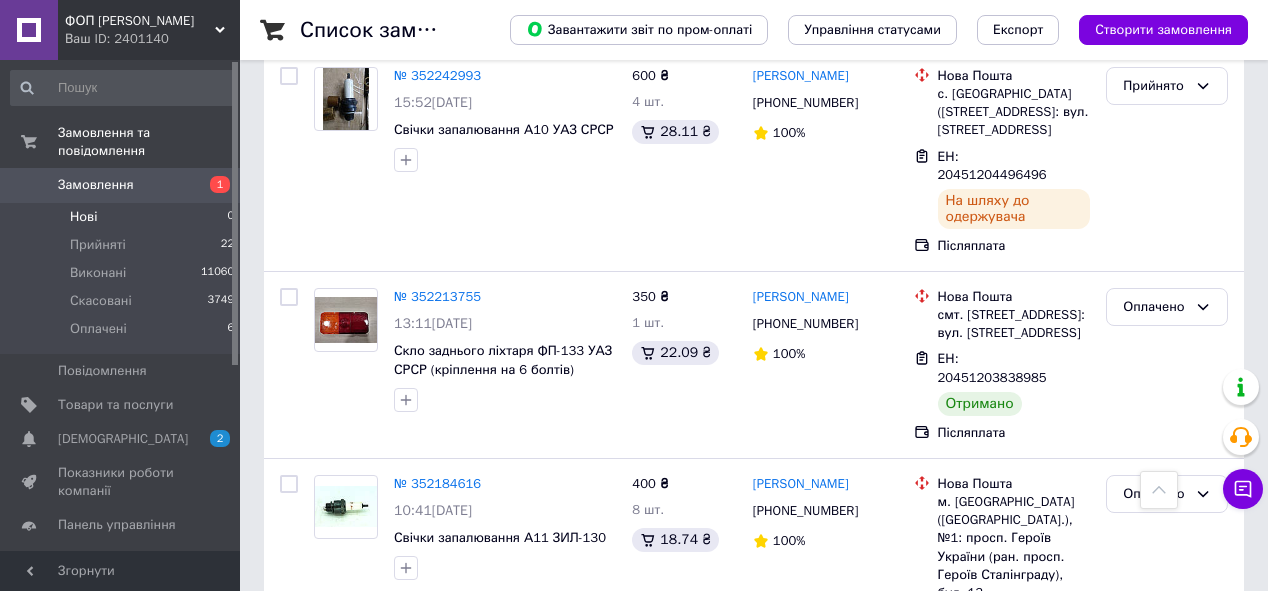 click on "Нові 0" at bounding box center [123, 217] 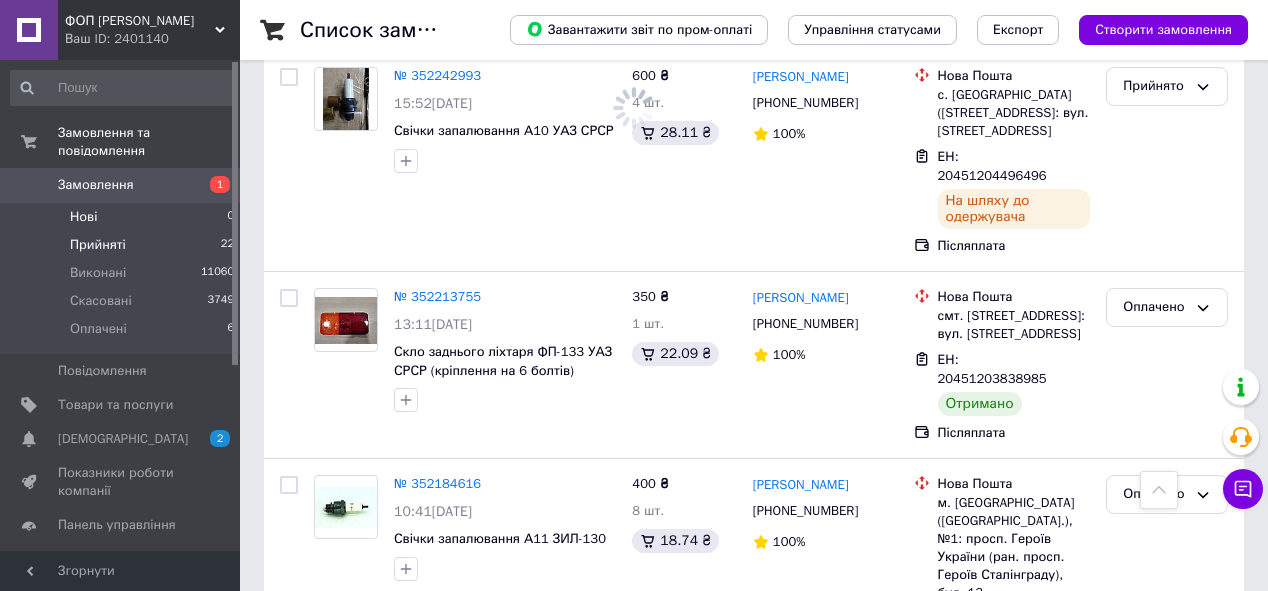 scroll, scrollTop: 0, scrollLeft: 0, axis: both 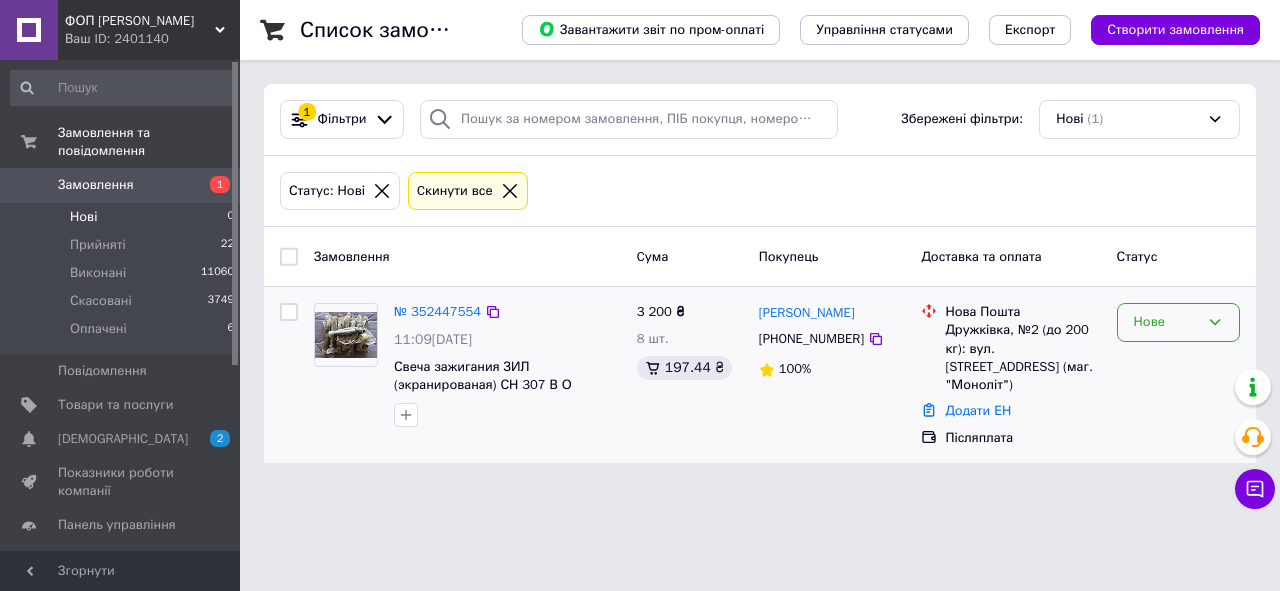 click on "Нове" at bounding box center [1166, 322] 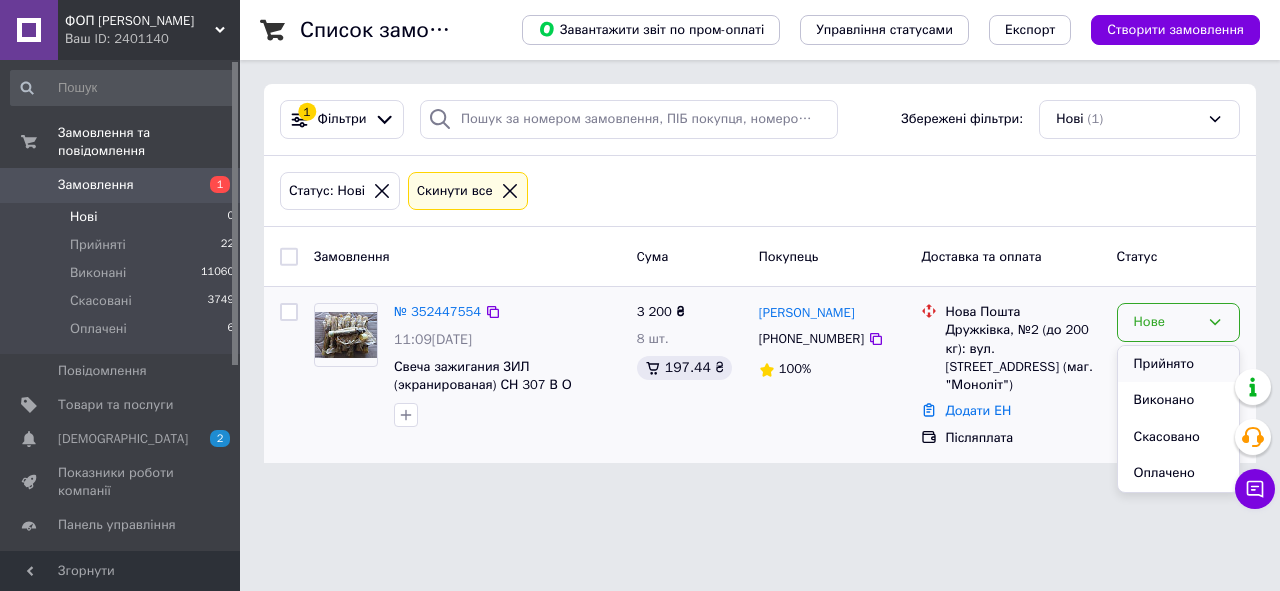click on "Прийнято" at bounding box center [1178, 364] 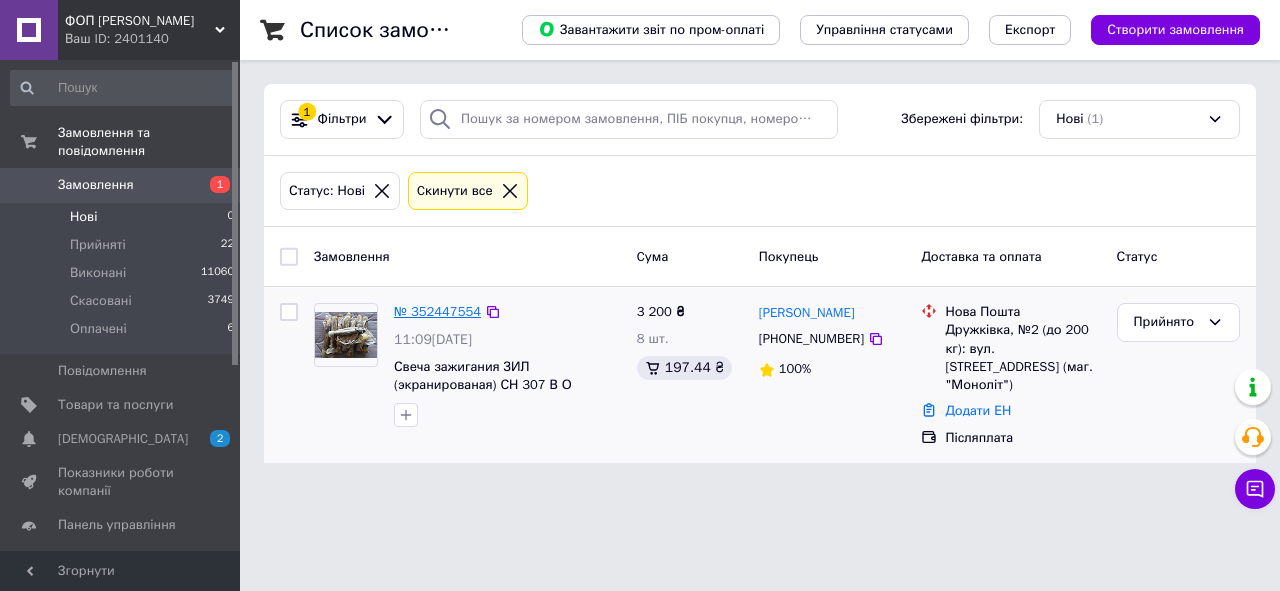click on "№ 352447554" at bounding box center [437, 311] 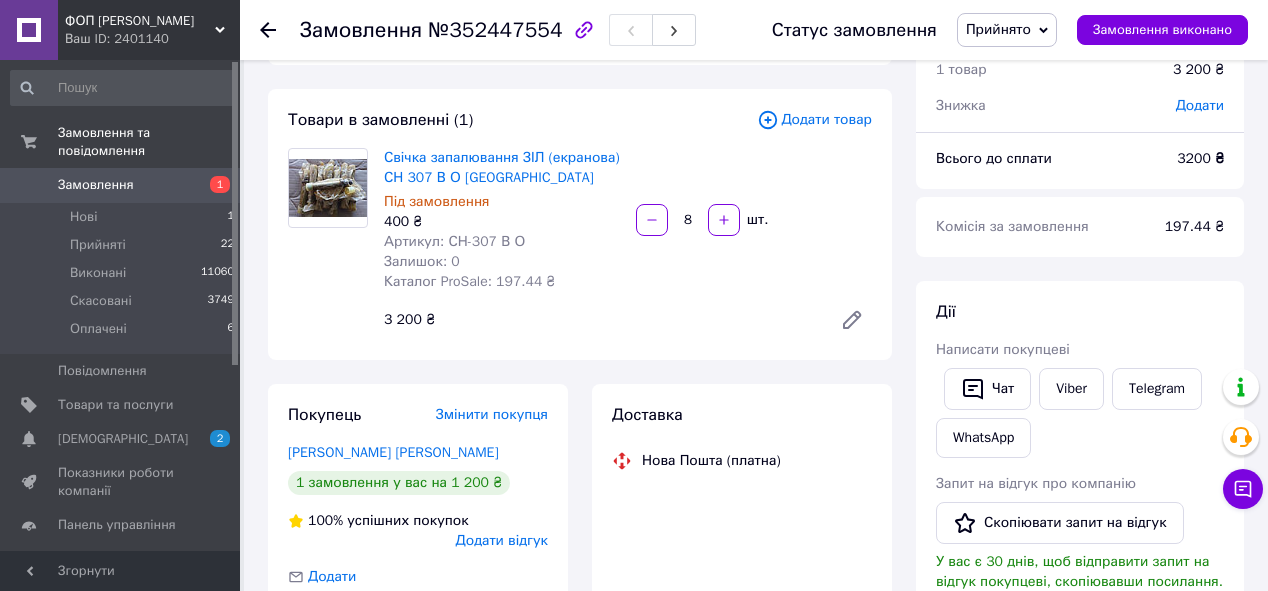 scroll, scrollTop: 160, scrollLeft: 0, axis: vertical 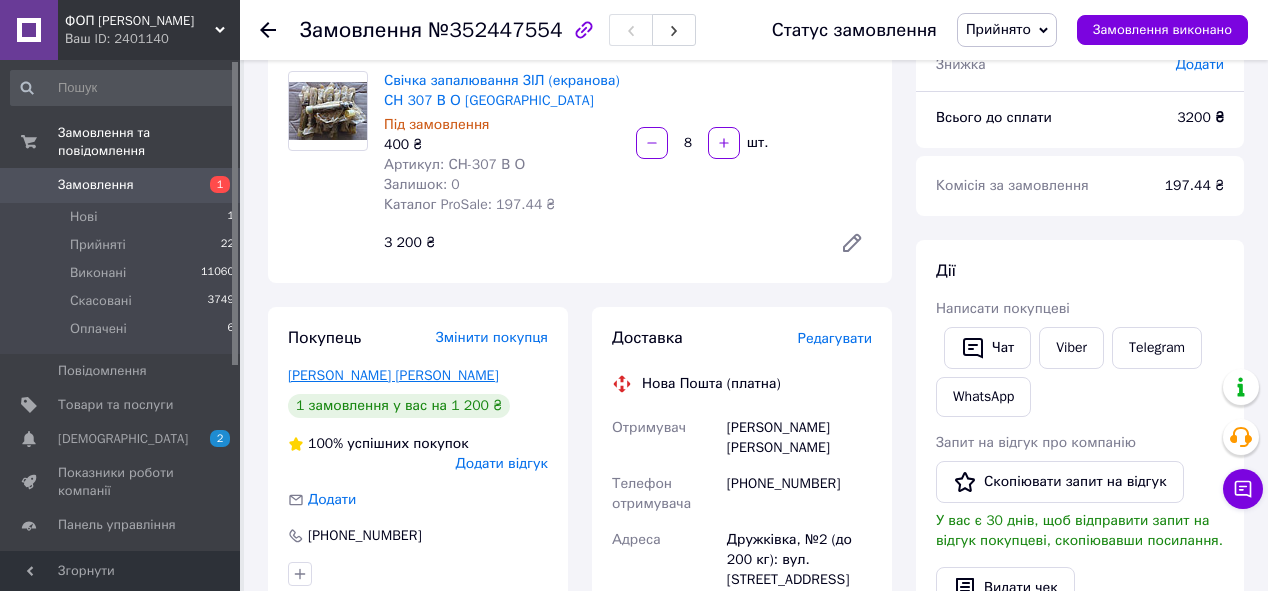 click on "[PERSON_NAME] [PERSON_NAME]" at bounding box center (393, 375) 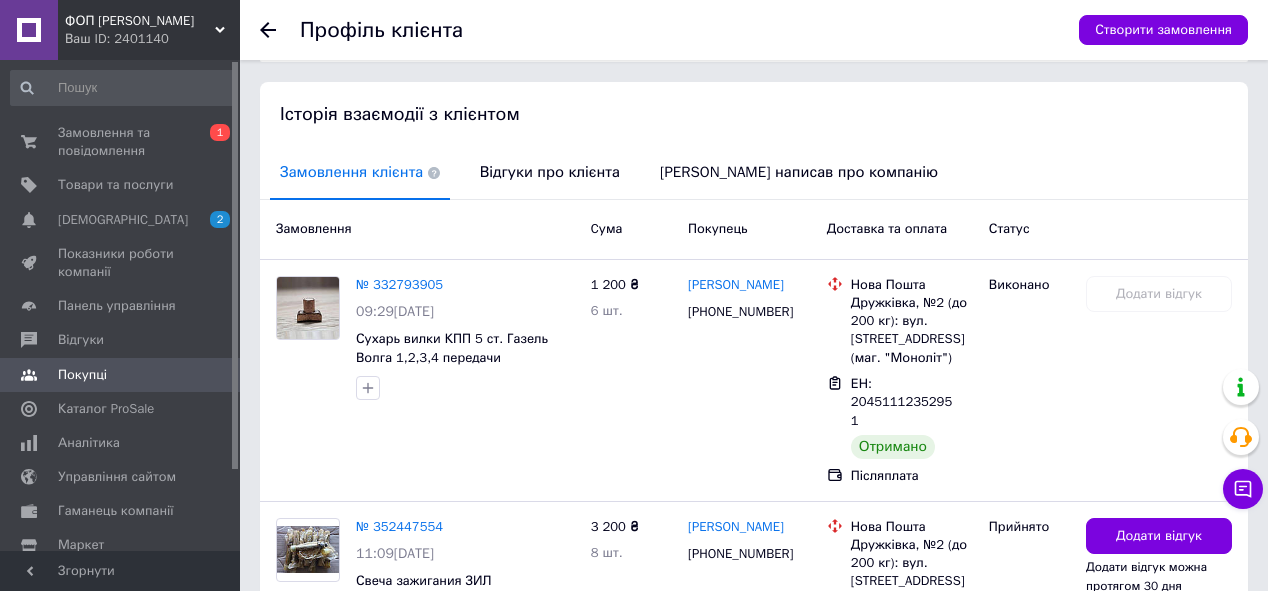 scroll, scrollTop: 528, scrollLeft: 0, axis: vertical 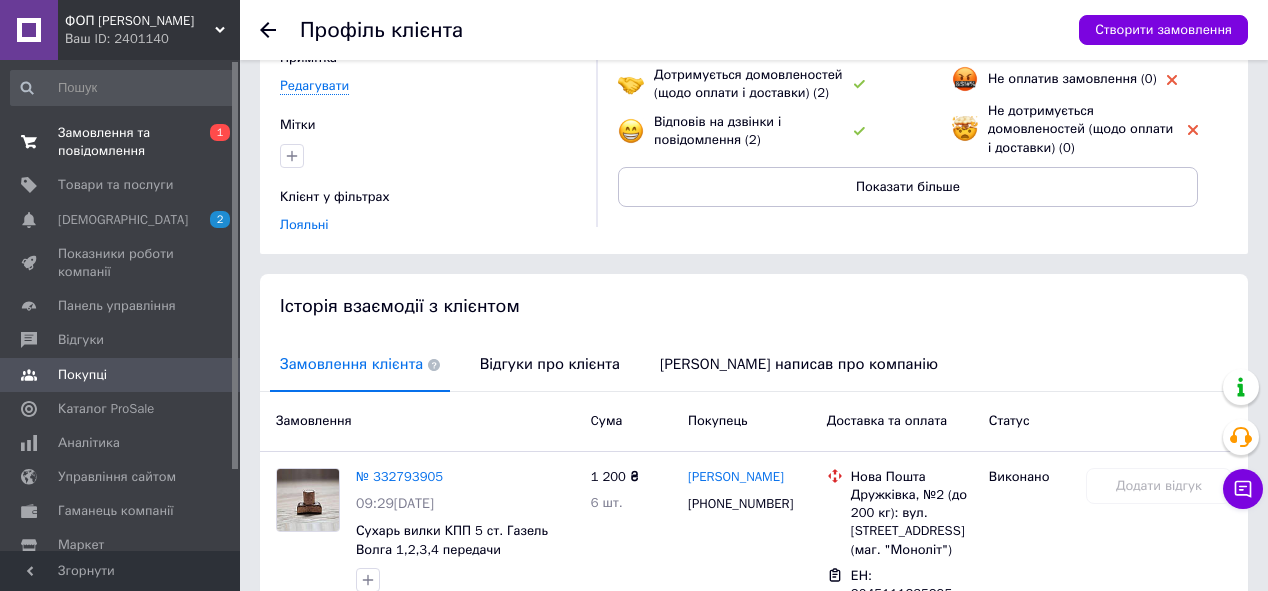 click on "Замовлення та повідомлення" at bounding box center [121, 142] 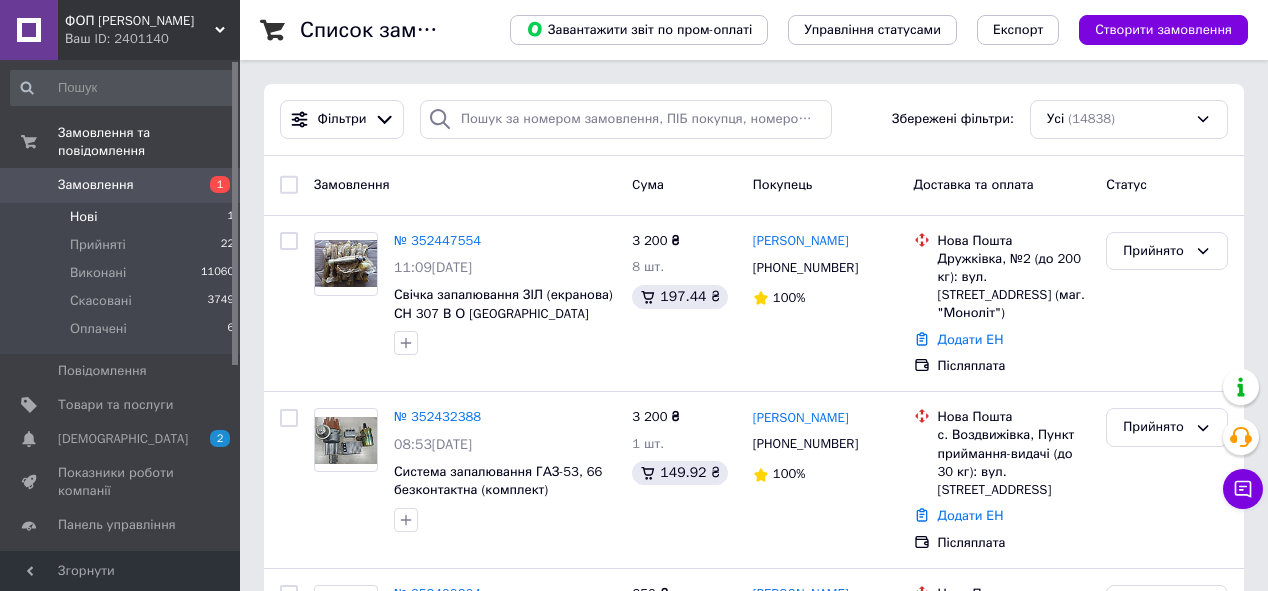click on "Нові 1" at bounding box center (123, 217) 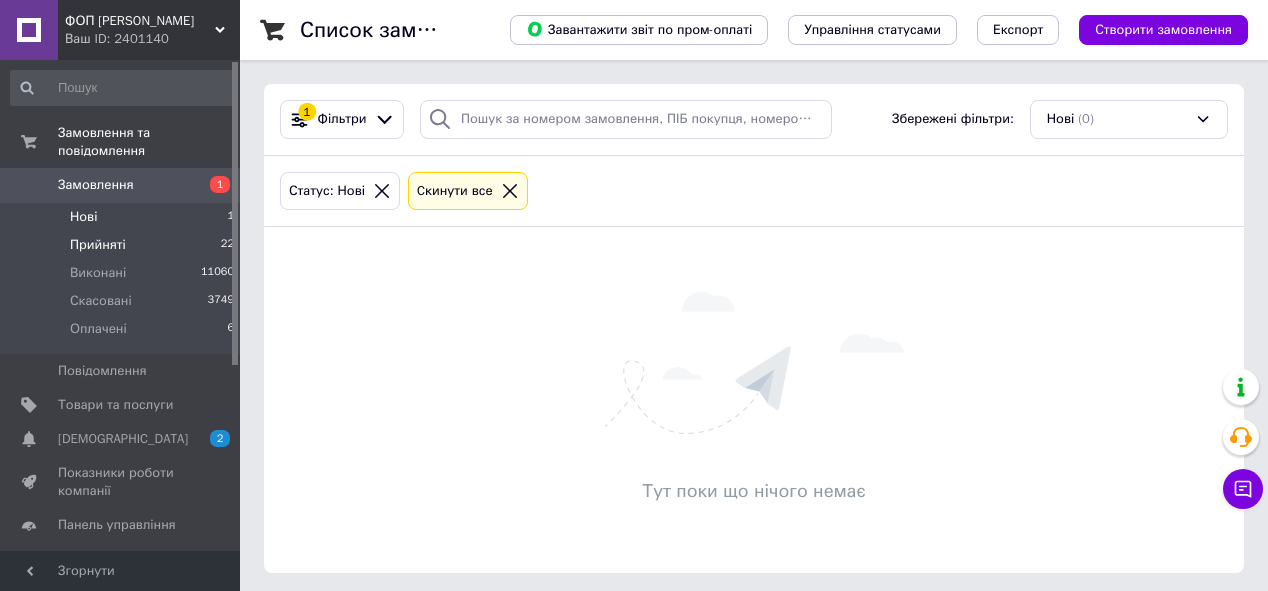 click on "Прийняті 22" at bounding box center (123, 245) 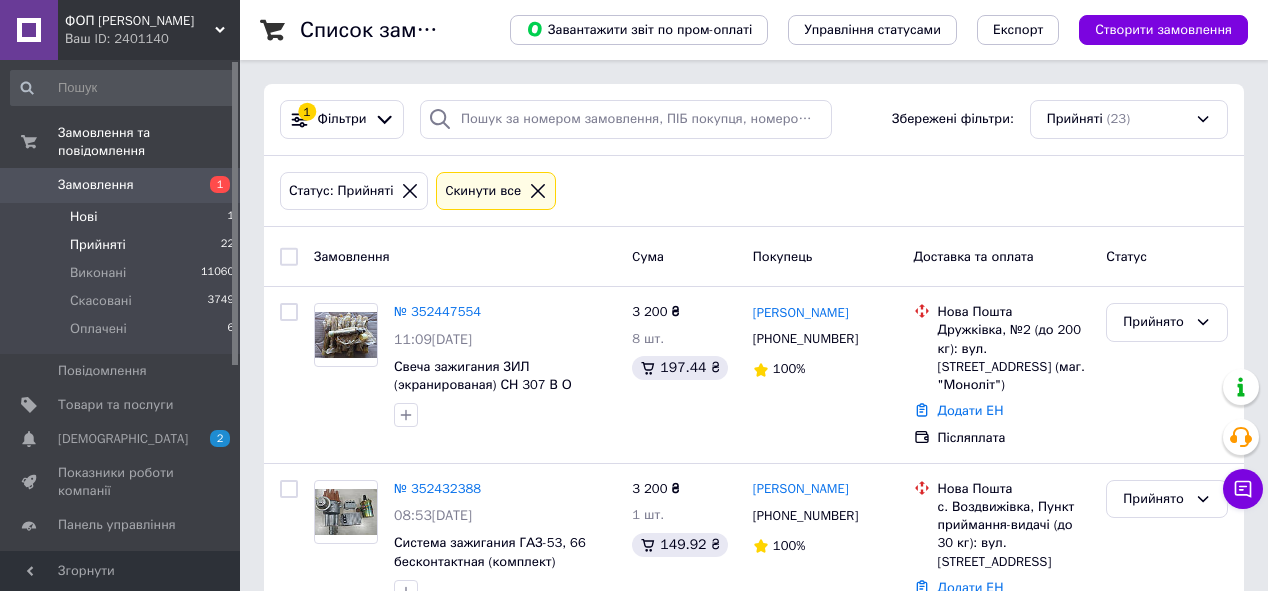 click on "Нові 1" at bounding box center [123, 217] 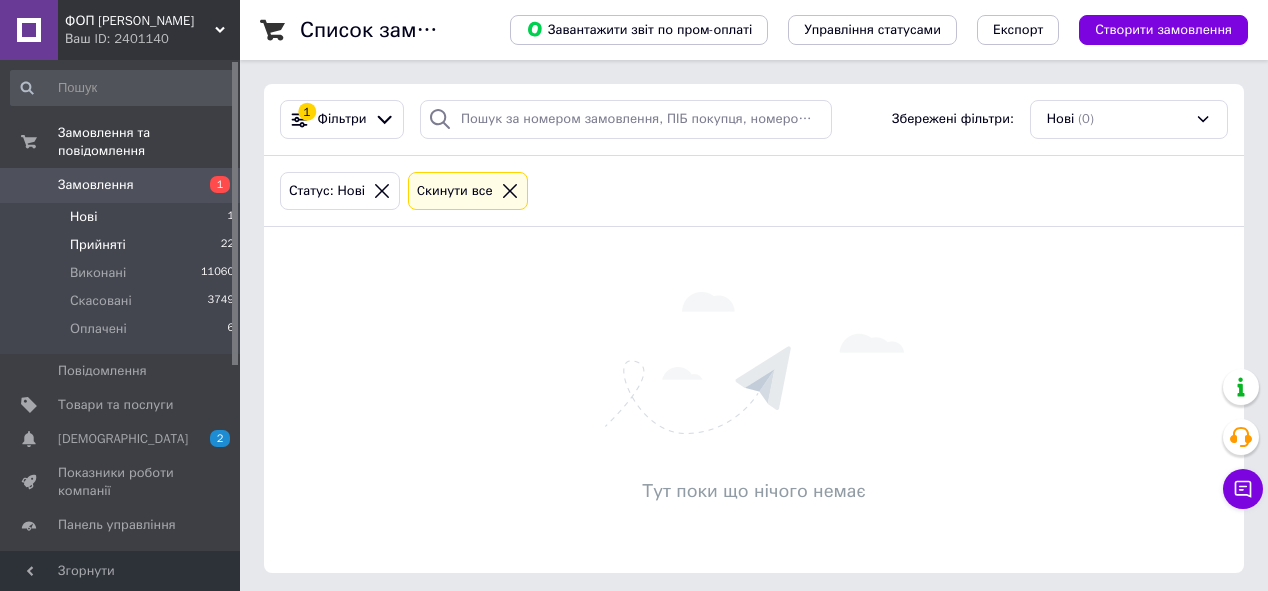click on "Прийняті 22" at bounding box center [123, 245] 